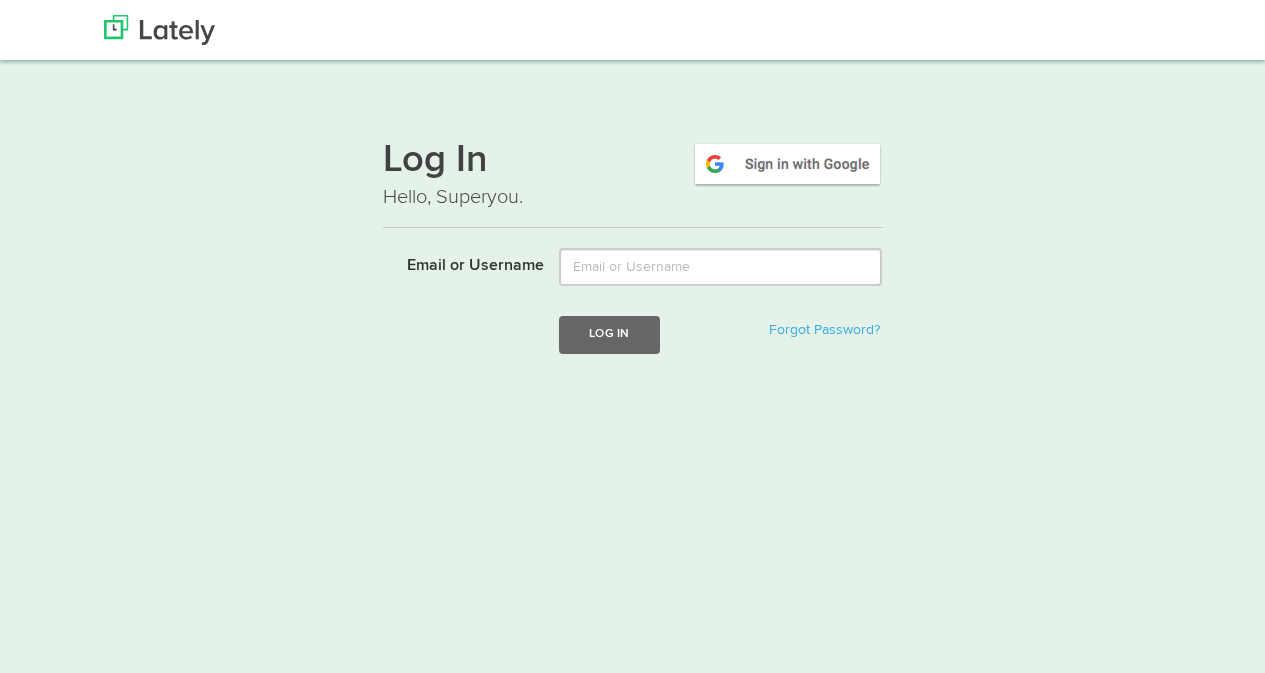 scroll, scrollTop: 0, scrollLeft: 0, axis: both 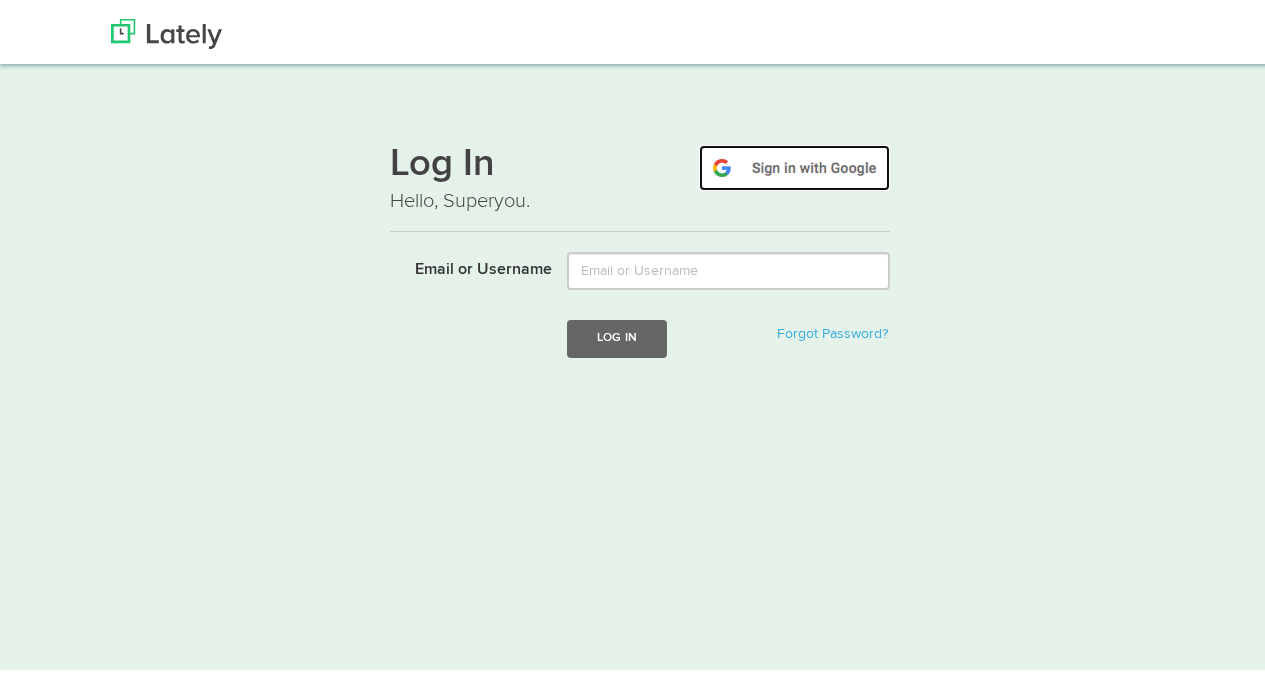 click at bounding box center [794, 164] 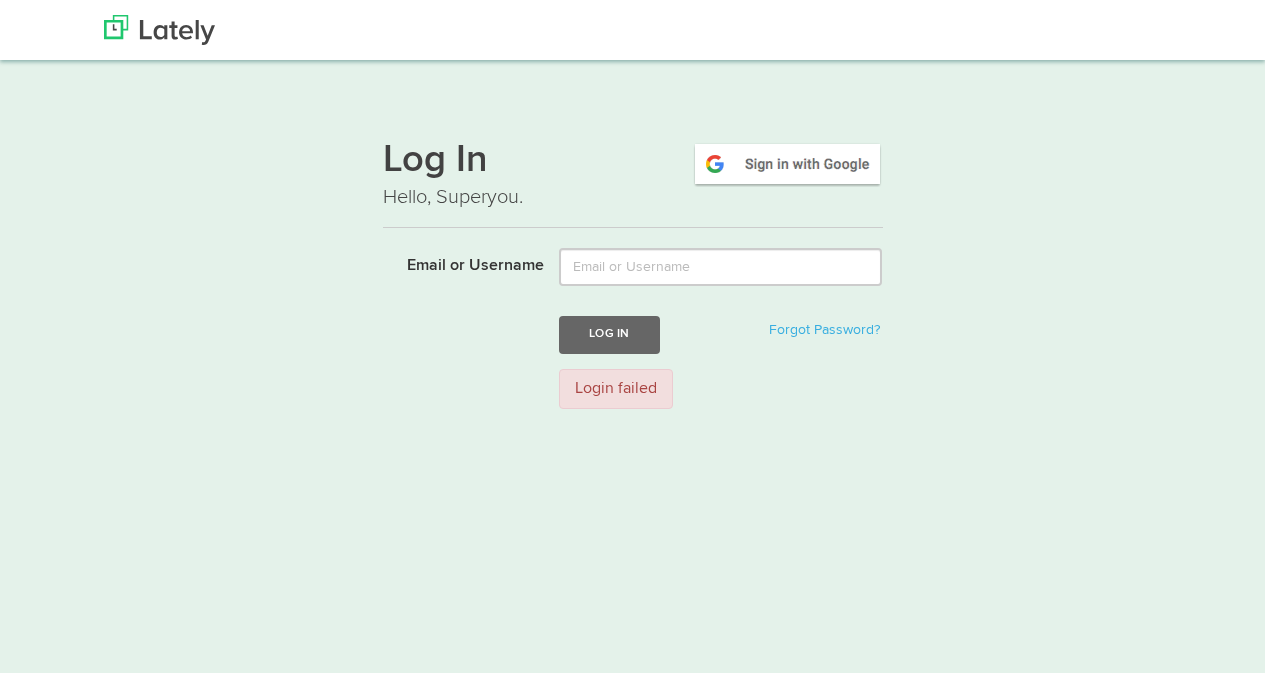 scroll, scrollTop: 0, scrollLeft: 0, axis: both 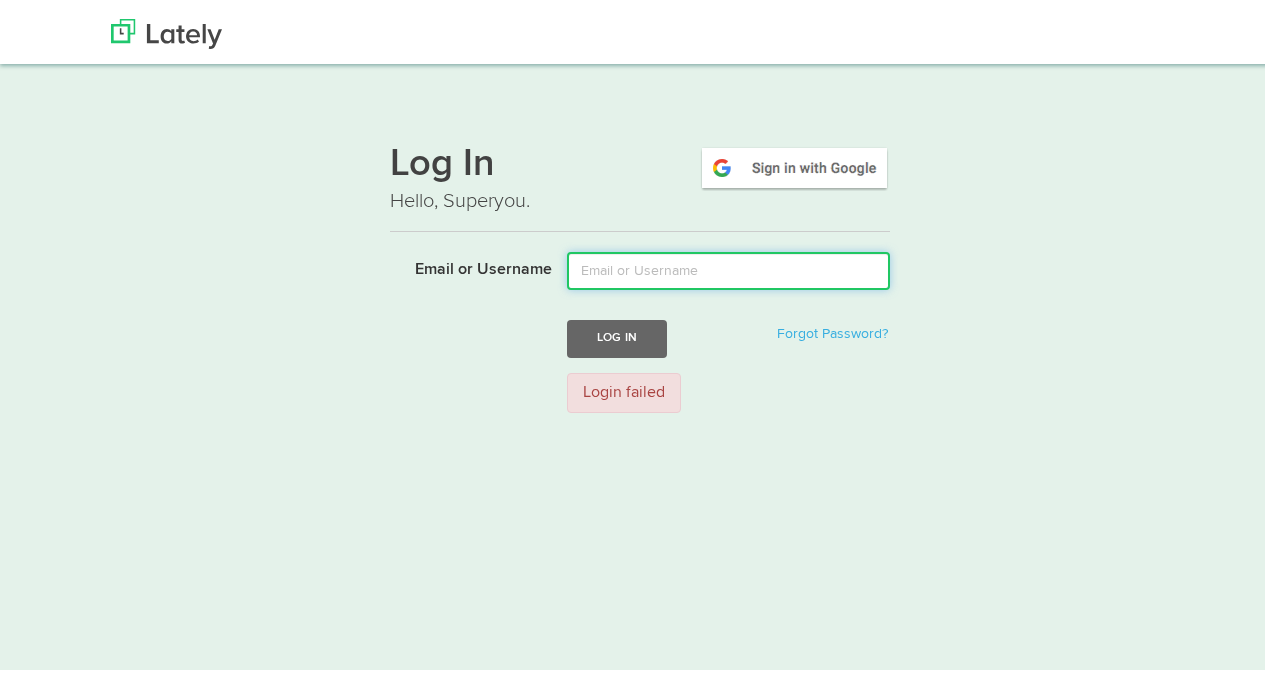 click on "Email or Username" at bounding box center [728, 267] 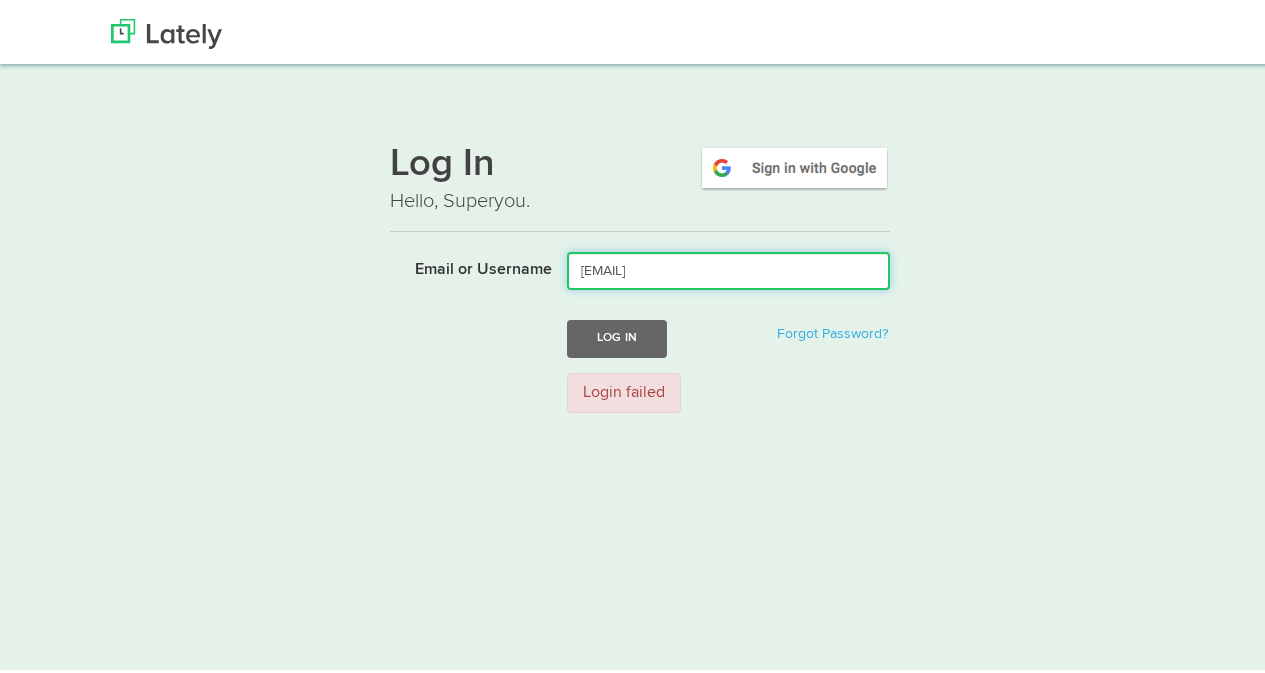 type on "gianella.bermeo@igad.edu.ec" 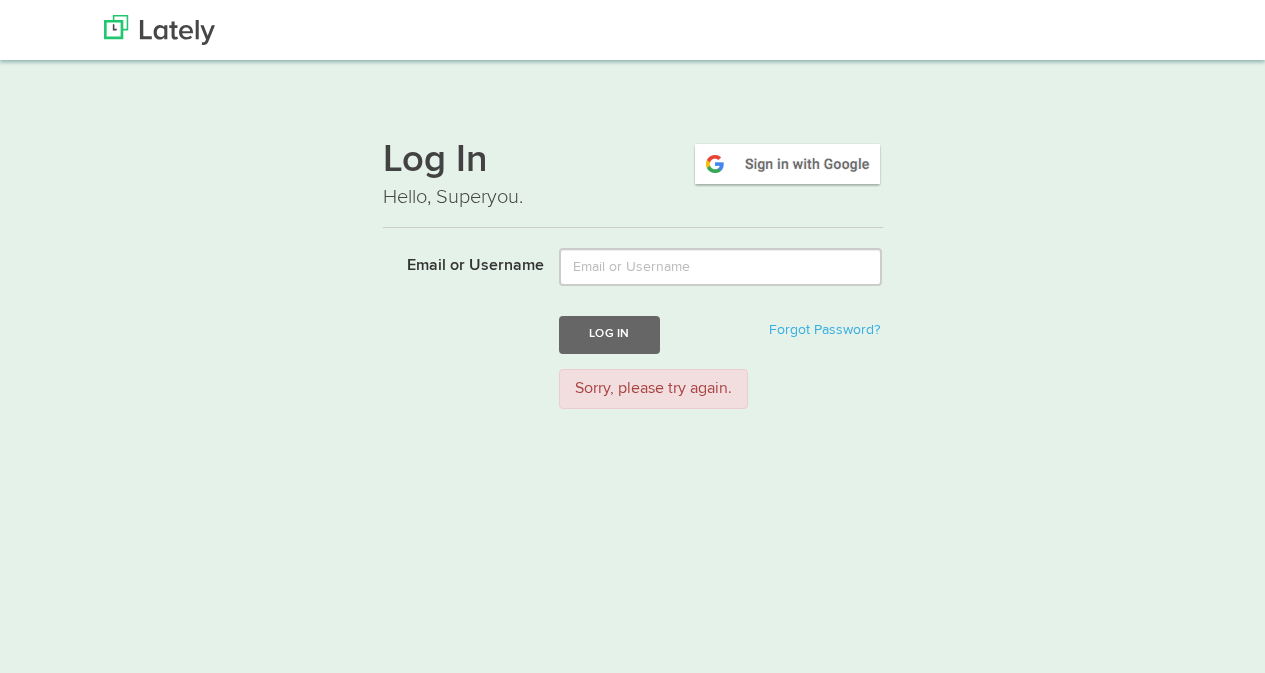 scroll, scrollTop: 0, scrollLeft: 0, axis: both 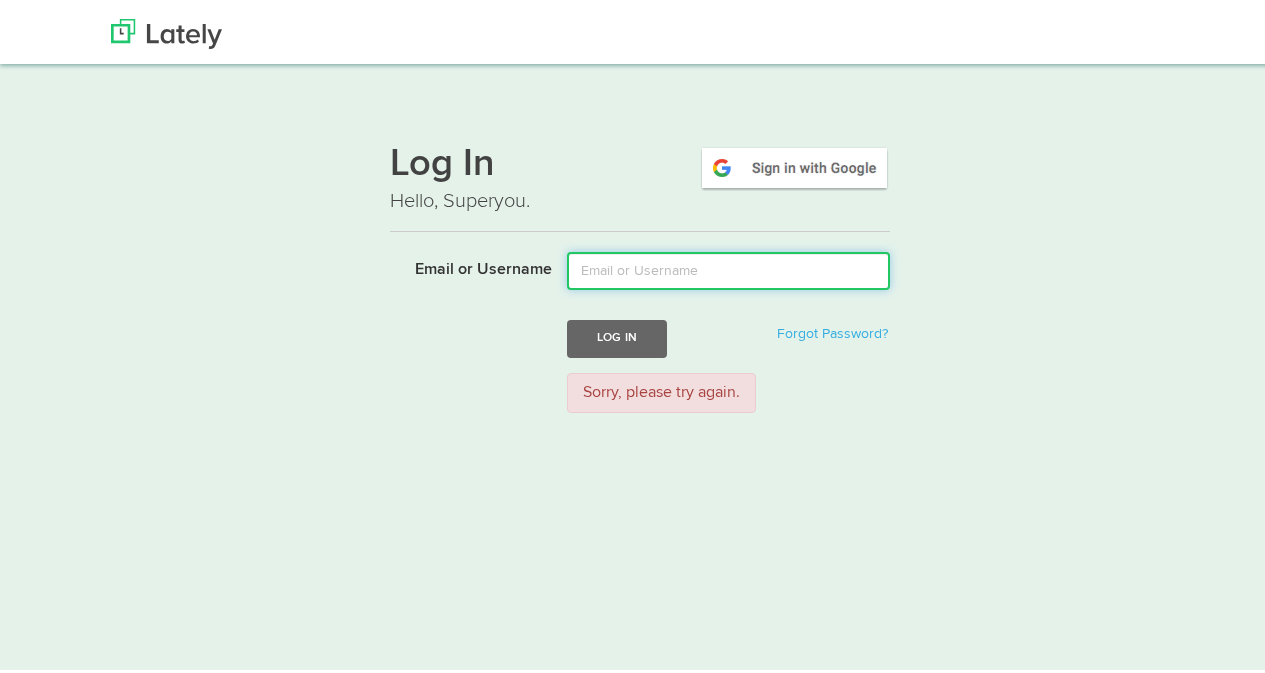 click on "Email or Username" at bounding box center [728, 267] 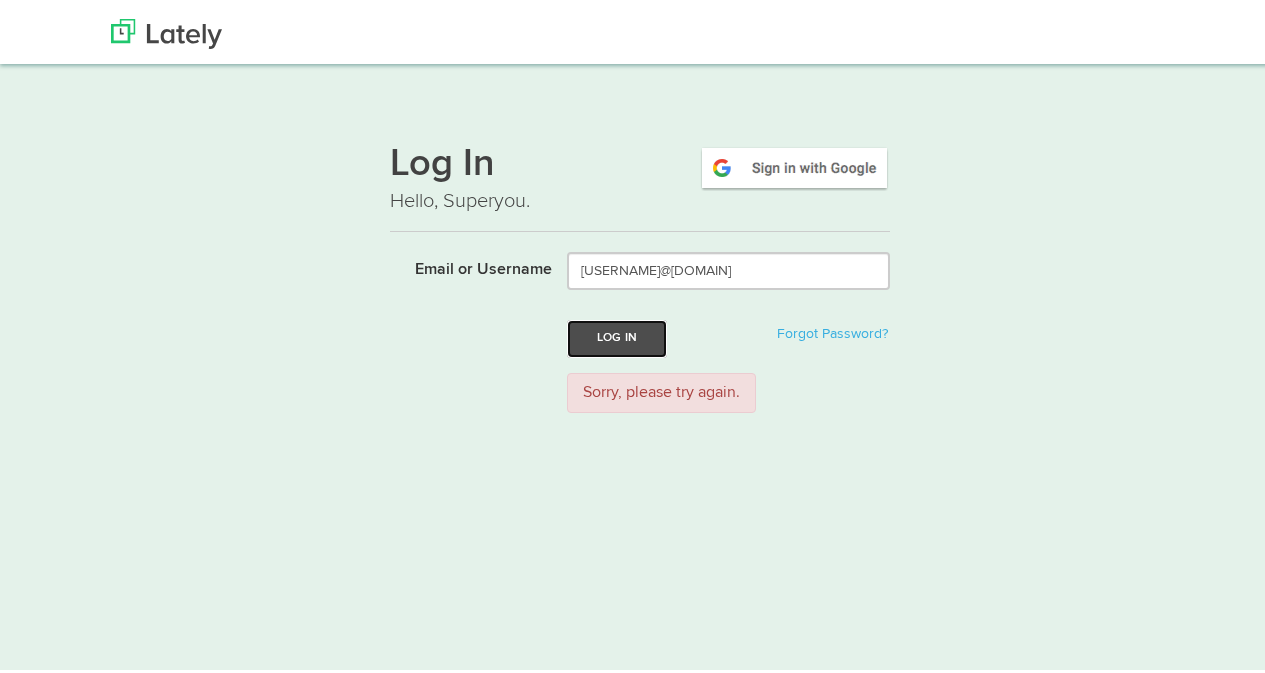 click on "Log In" at bounding box center (617, 334) 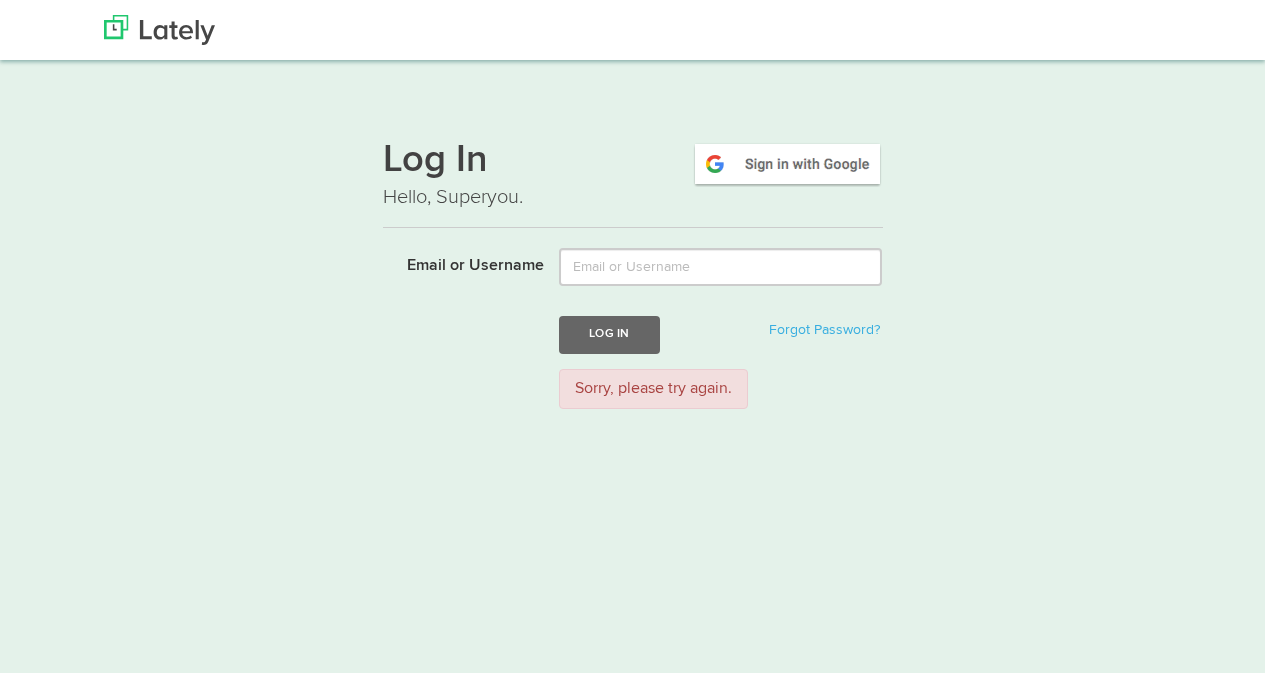 scroll, scrollTop: 0, scrollLeft: 0, axis: both 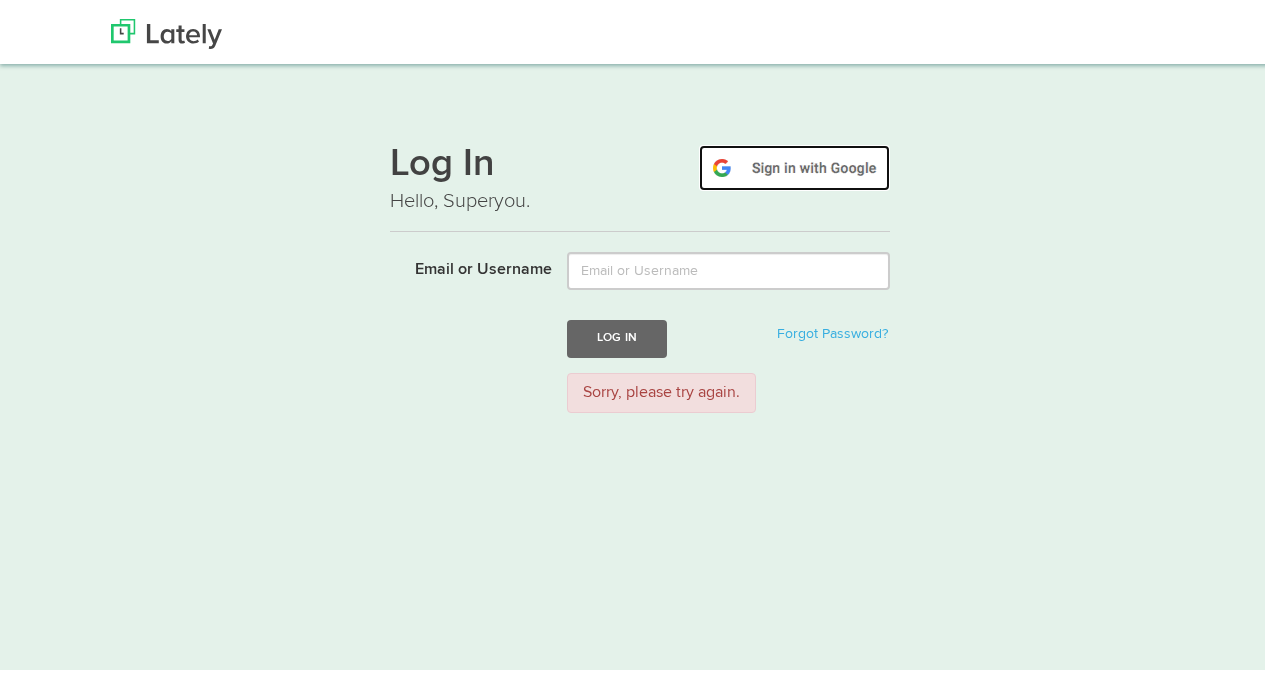 click at bounding box center (794, 164) 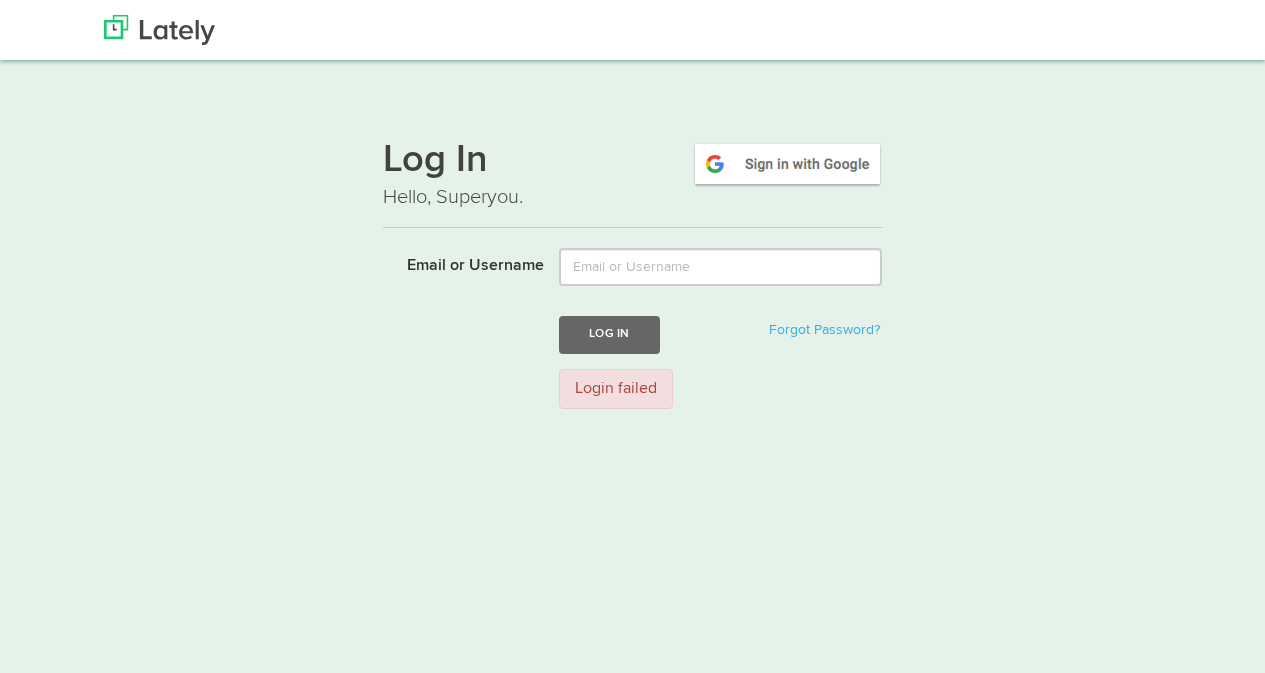 scroll, scrollTop: 0, scrollLeft: 0, axis: both 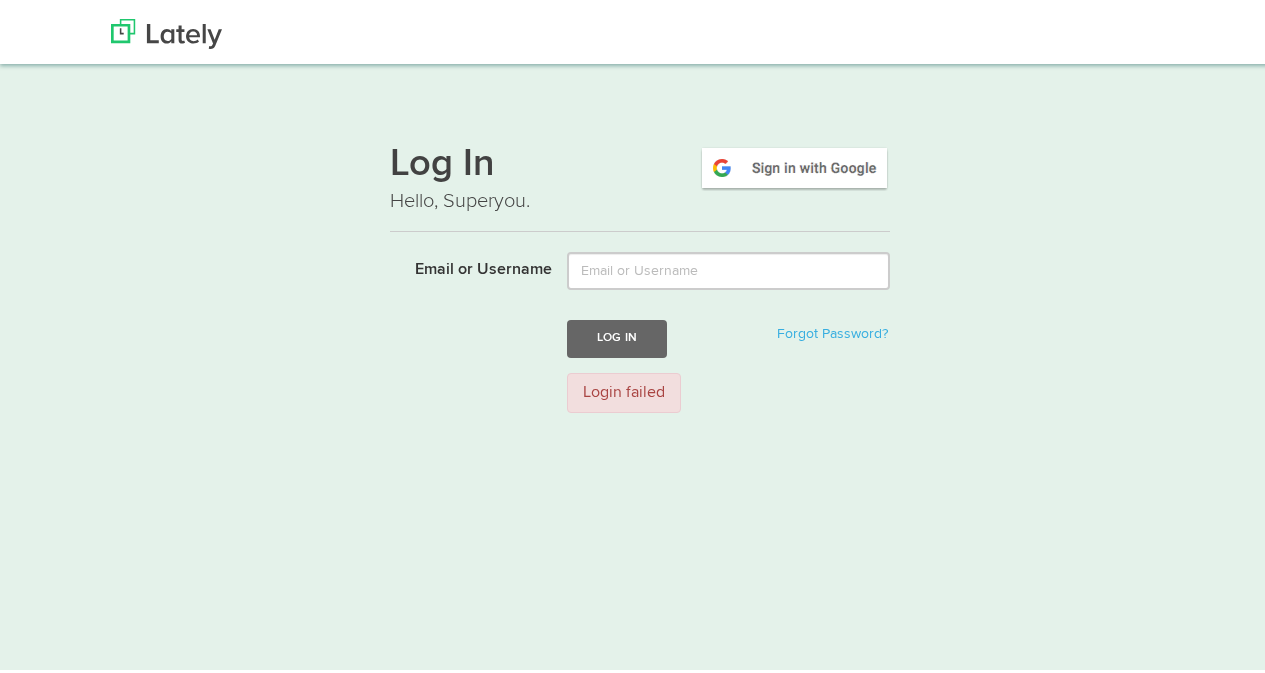 click on "Login failed" at bounding box center [624, 389] 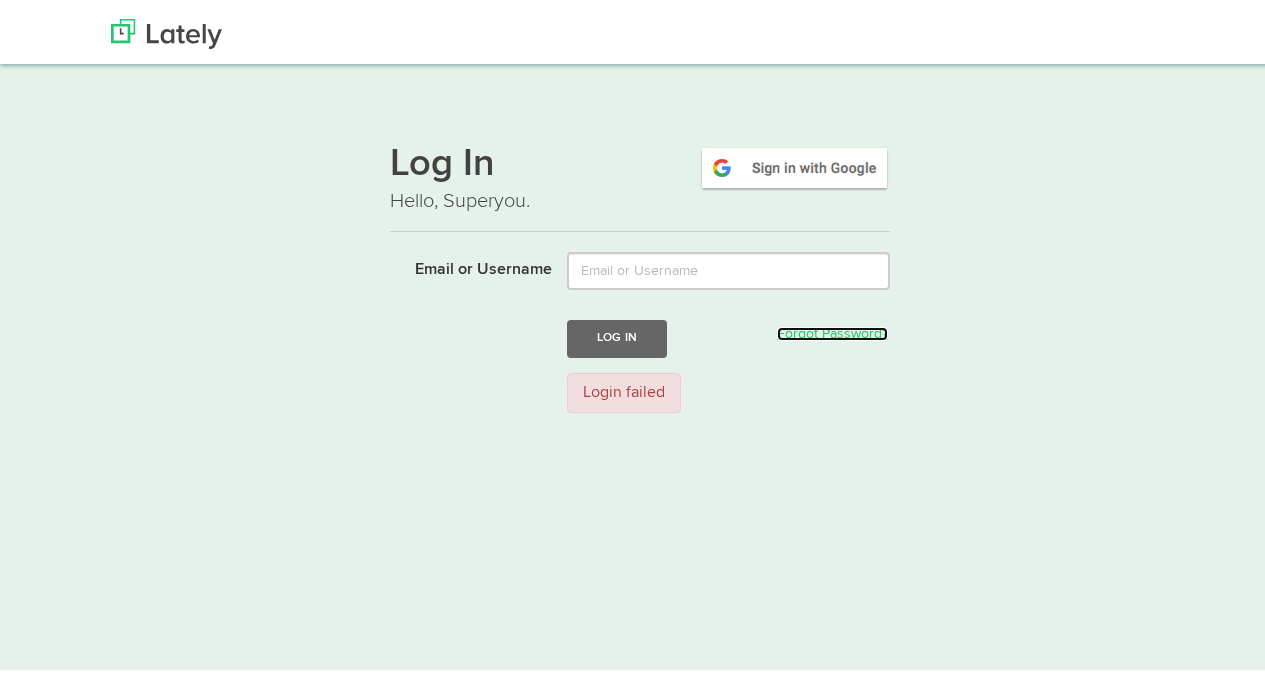 click on "Forgot Password?" at bounding box center [832, 330] 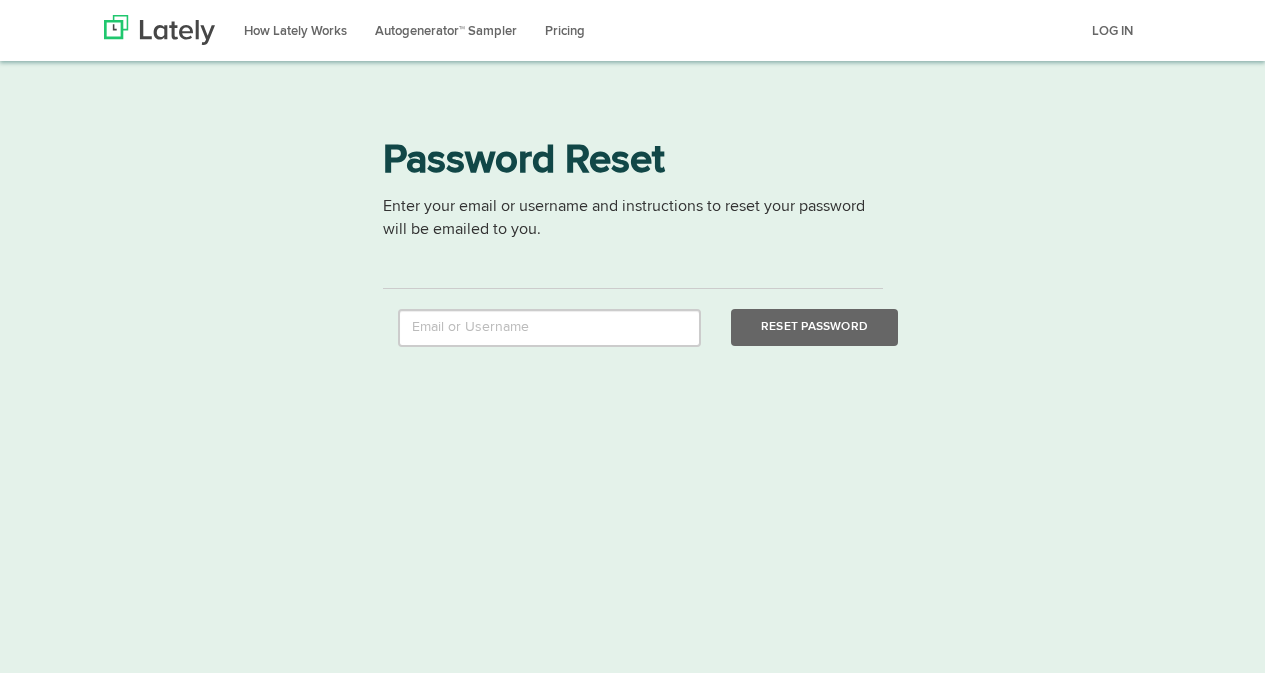 scroll, scrollTop: 0, scrollLeft: 0, axis: both 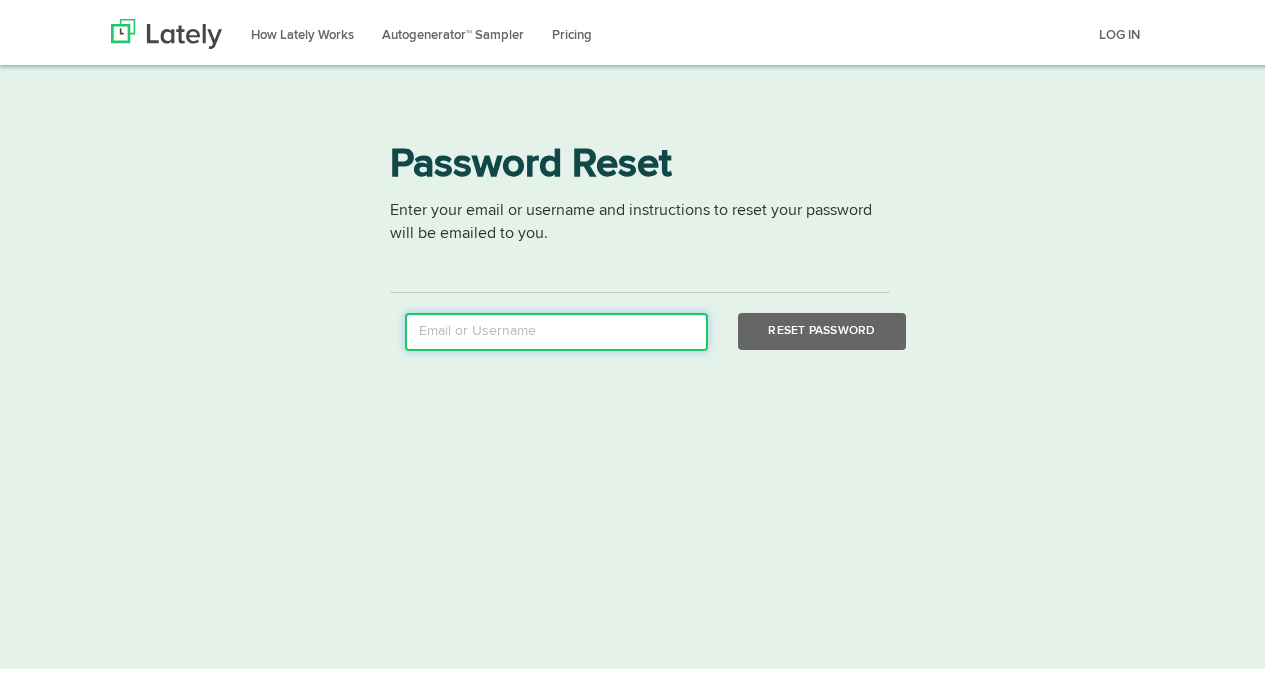 click at bounding box center (556, 328) 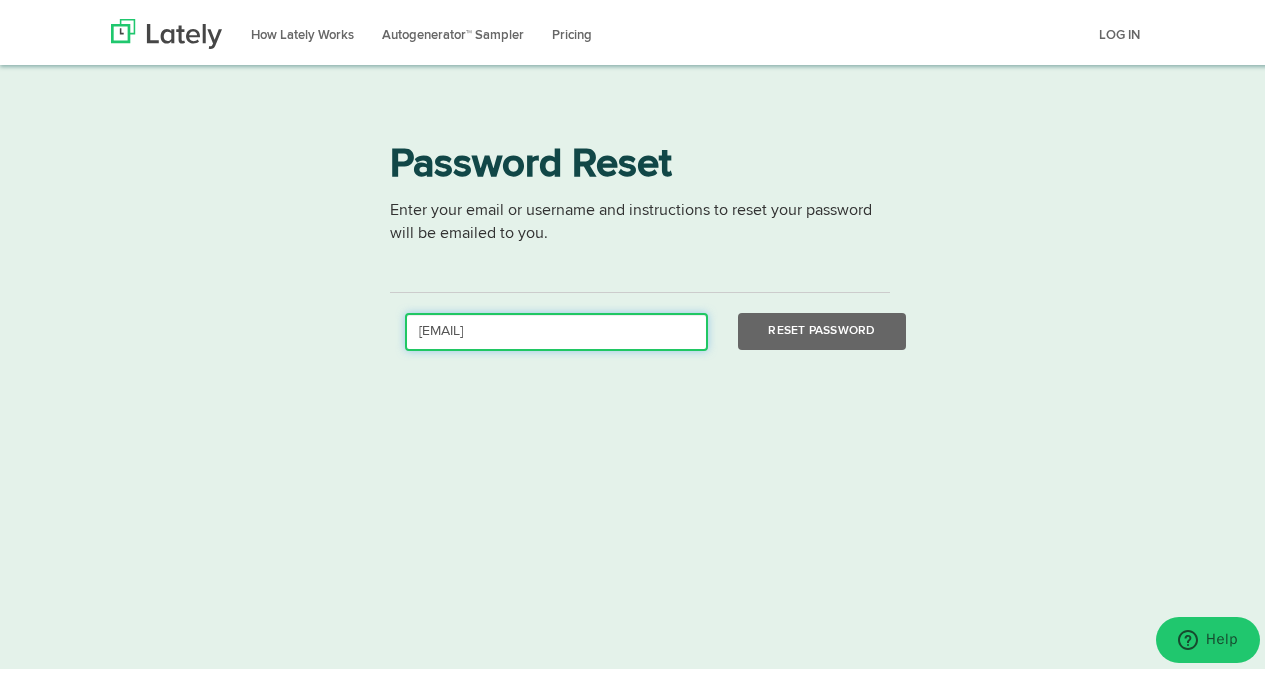 type on "gianella.bermeo@igad.edu.ec" 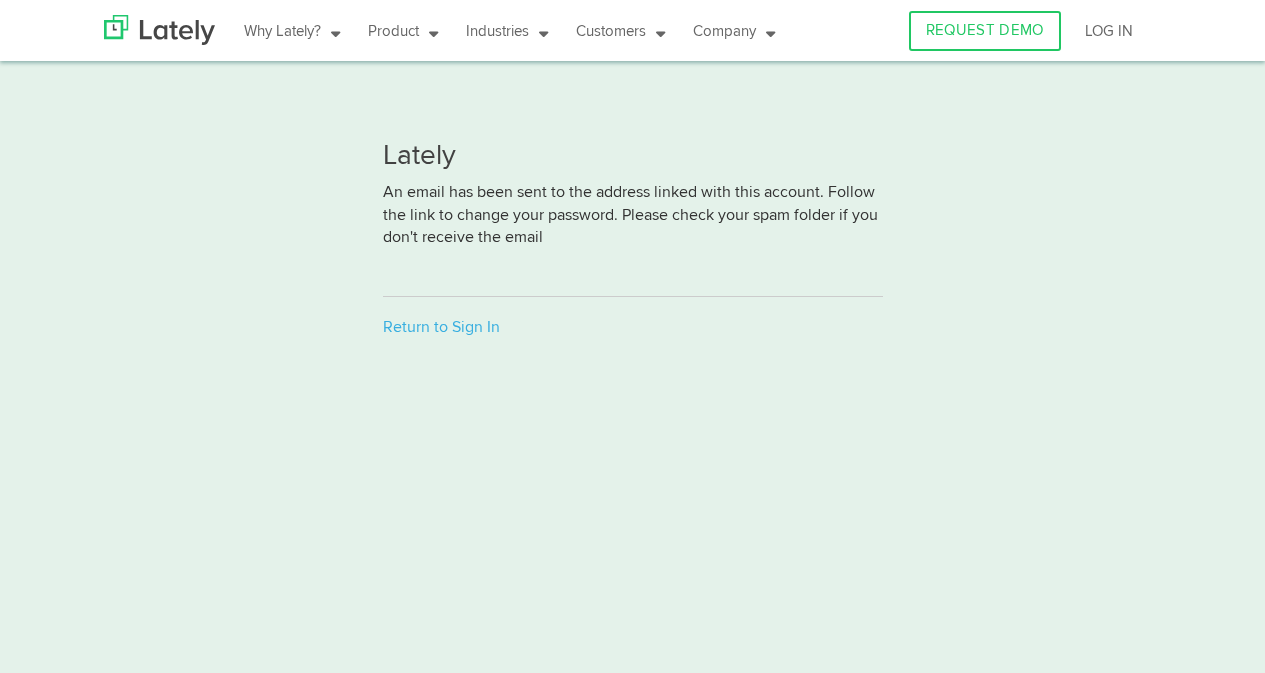 scroll, scrollTop: 0, scrollLeft: 0, axis: both 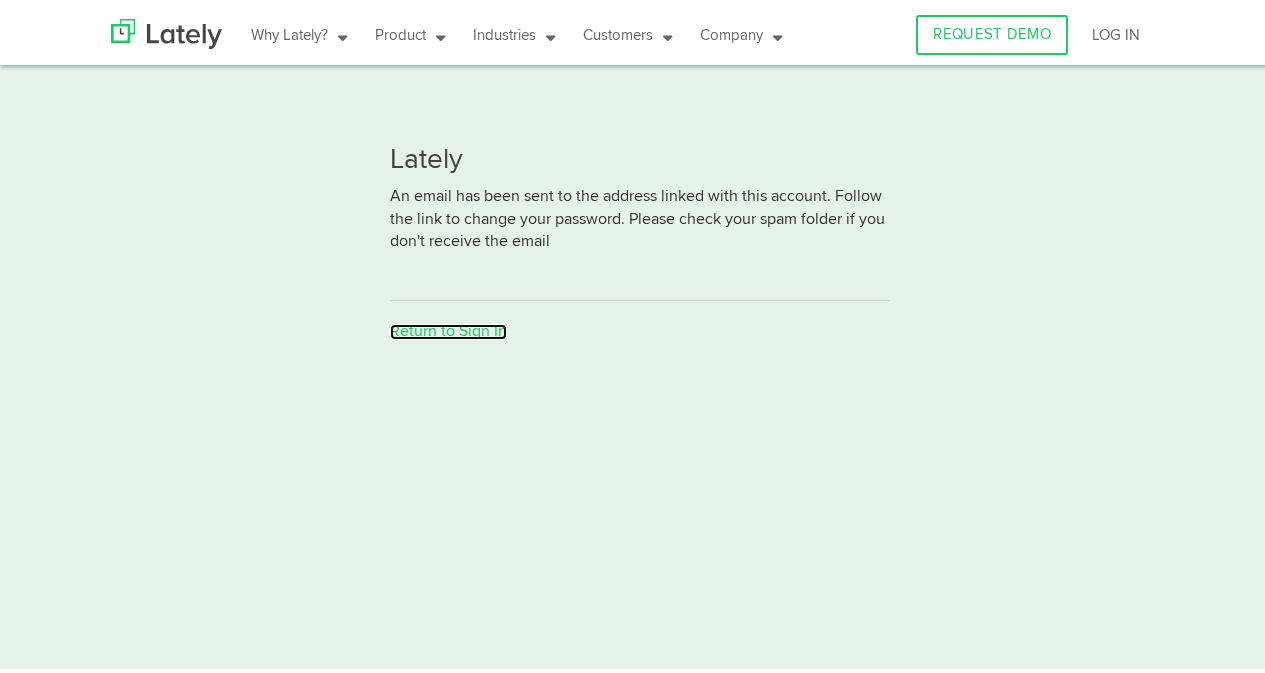 click on "Return to Sign In" at bounding box center [448, 328] 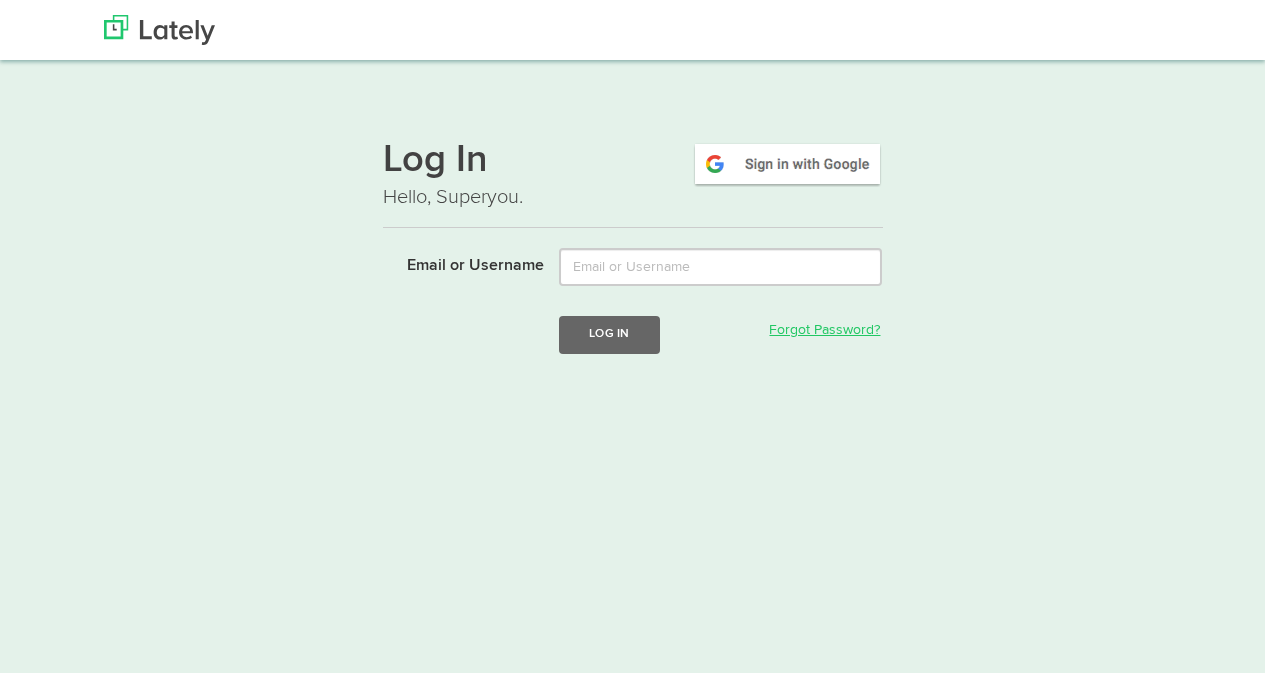 scroll, scrollTop: 0, scrollLeft: 0, axis: both 